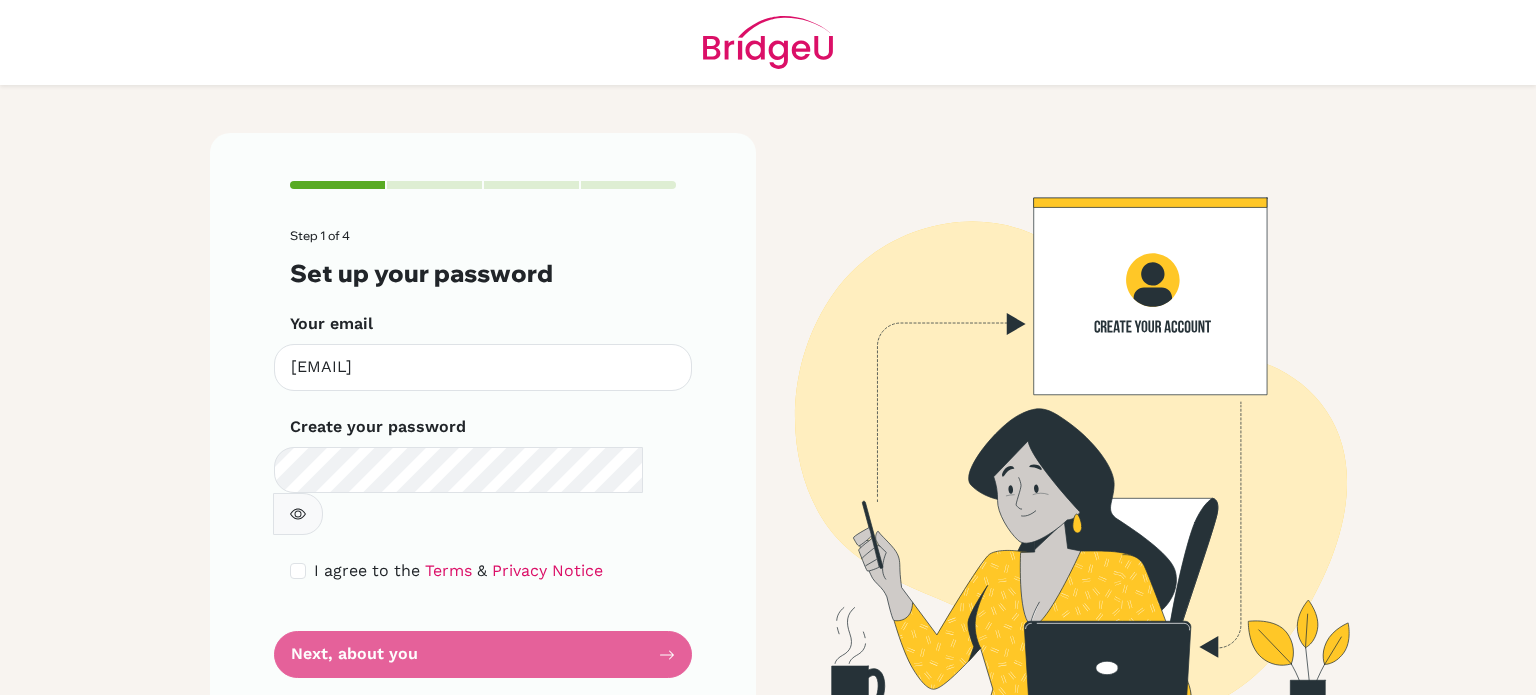 scroll, scrollTop: 0, scrollLeft: 0, axis: both 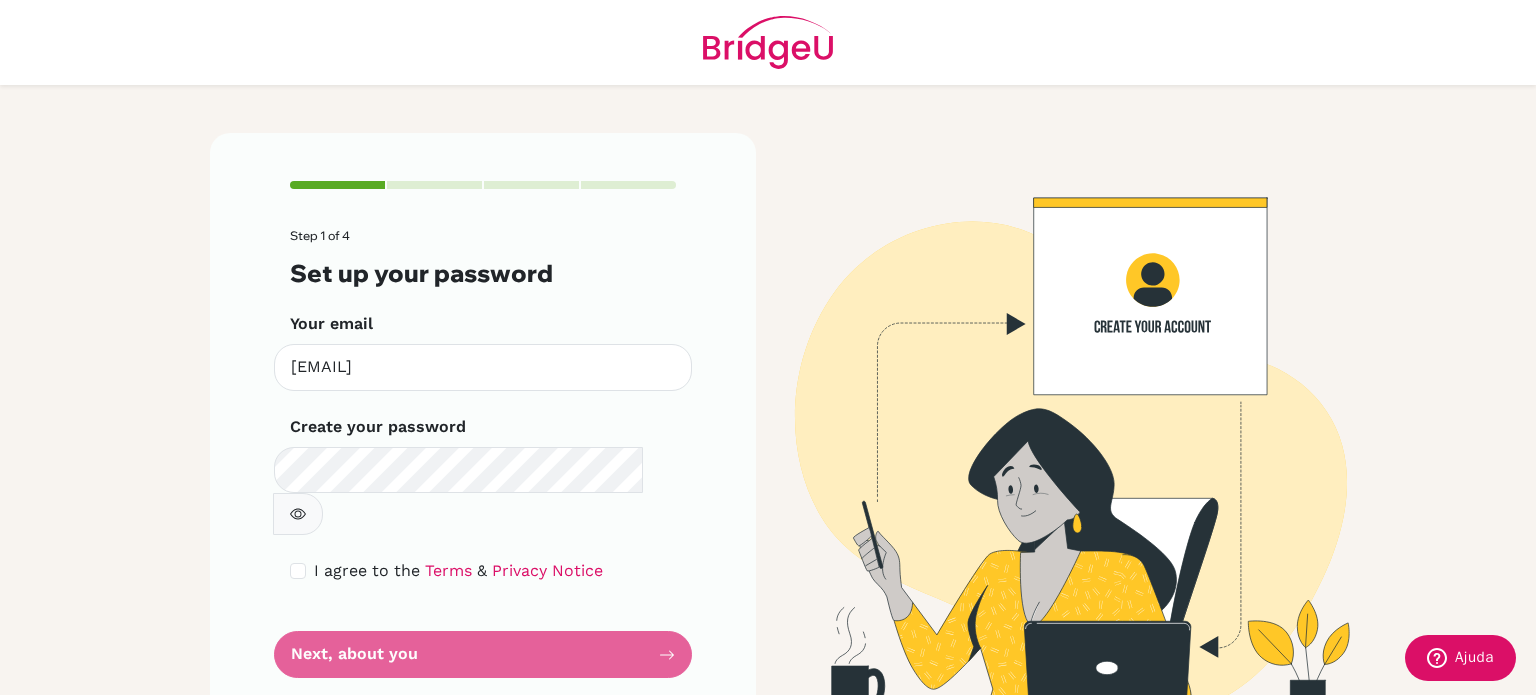 click on "Step 1 of 4
Set up your password
Your email
[EMAIL]
Invalid email
Create your password
Make sure it's at least 6 characters
I agree to the
Terms
&
Privacy Notice
Next, about you" at bounding box center (483, 453) 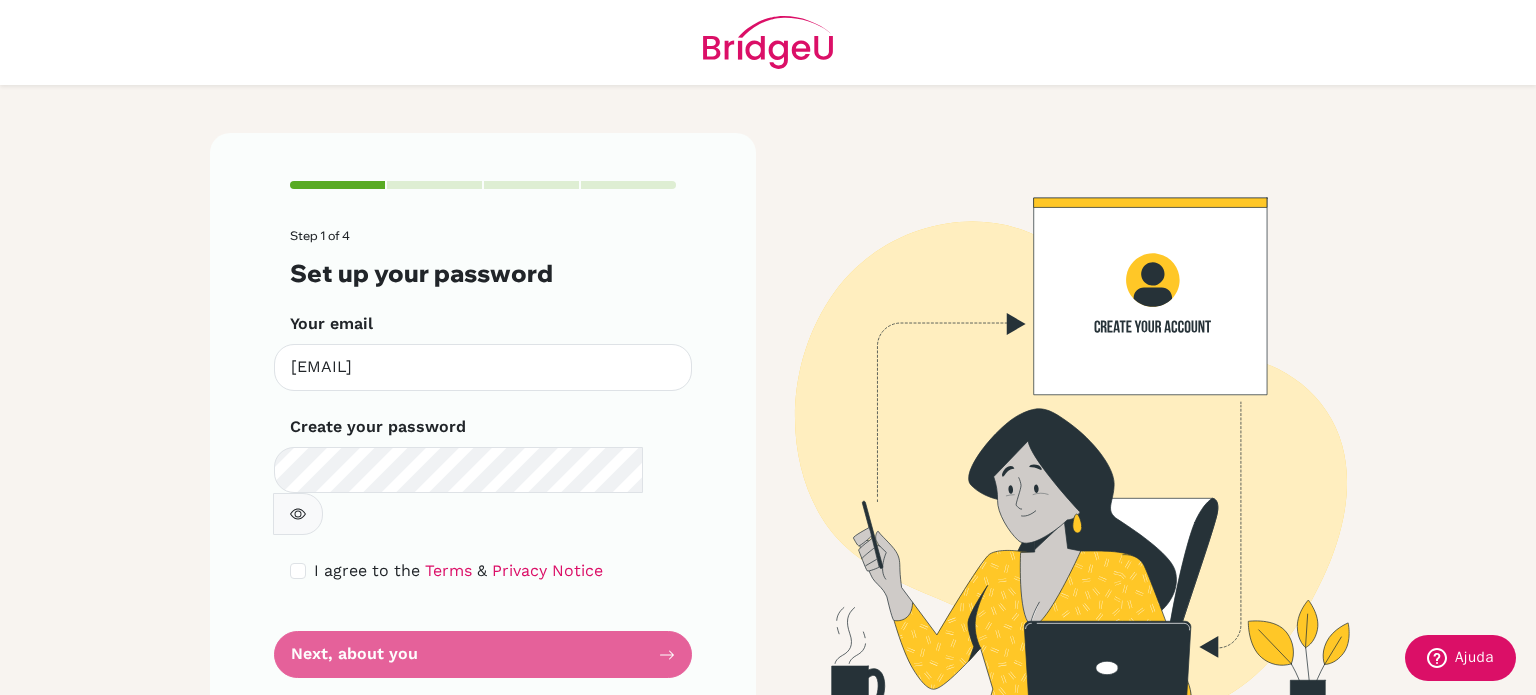 click on "Step 1 of 4
Set up your password
Your email
[EMAIL]
Invalid email
Create your password
Make sure it's at least 6 characters
I agree to the
Terms
&
Privacy Notice
Next, about you" at bounding box center [483, 429] 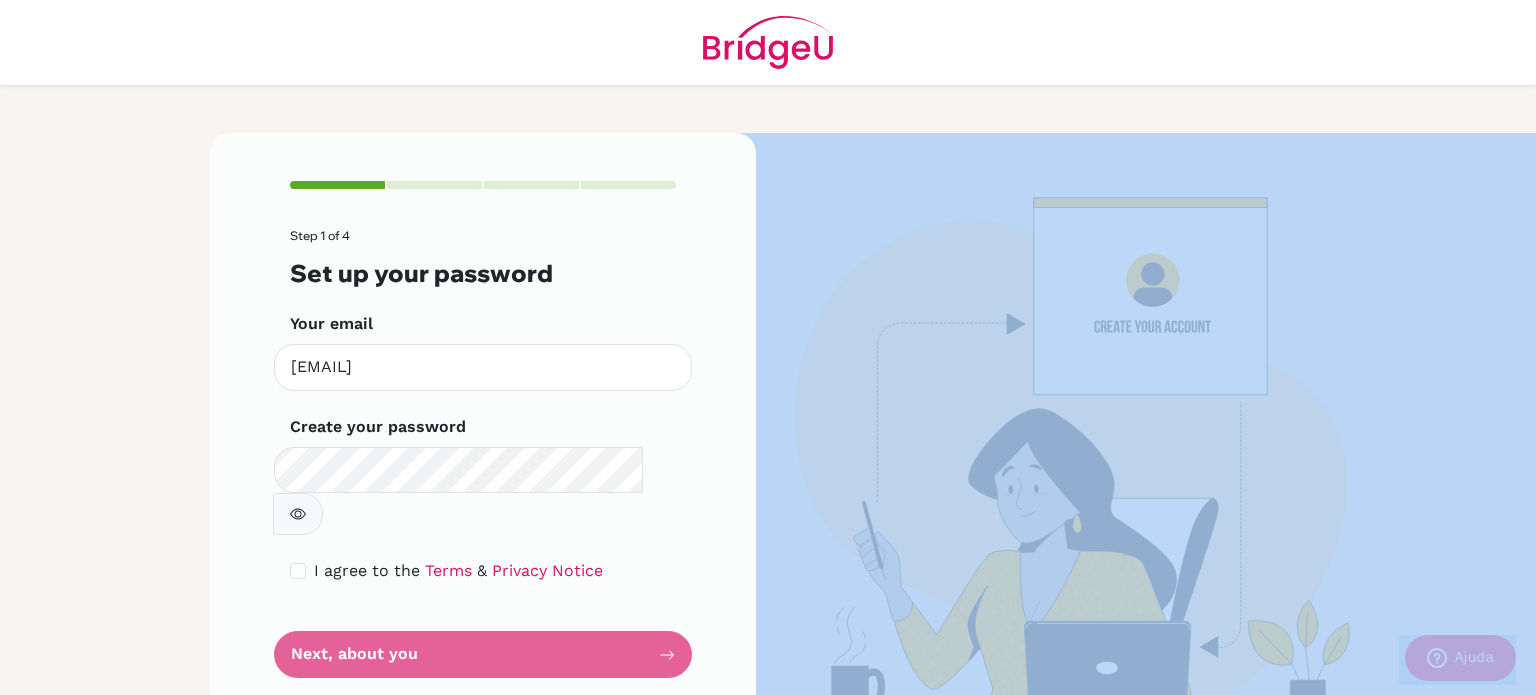 click on "Step 1 of 4
Set up your password
Your email
[EMAIL]
Invalid email
Create your password
Make sure it's at least 6 characters
I agree to the
Terms
&
Privacy Notice
Next, about you" at bounding box center [483, 453] 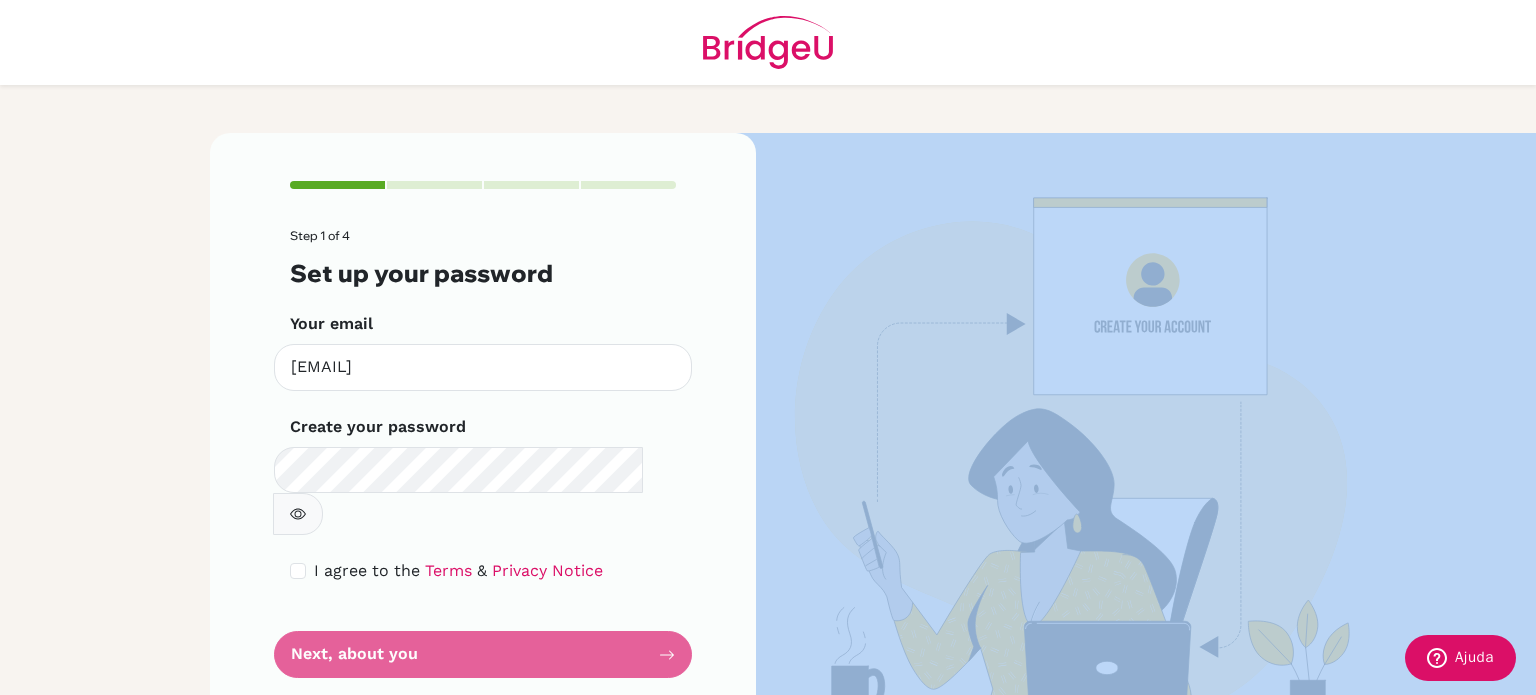 click on "Step 1 of 4
Set up your password
Your email
[EMAIL]
Invalid email
Create your password
Make sure it's at least 6 characters
I agree to the
Terms
&
Privacy Notice
Next, about you" at bounding box center [483, 453] 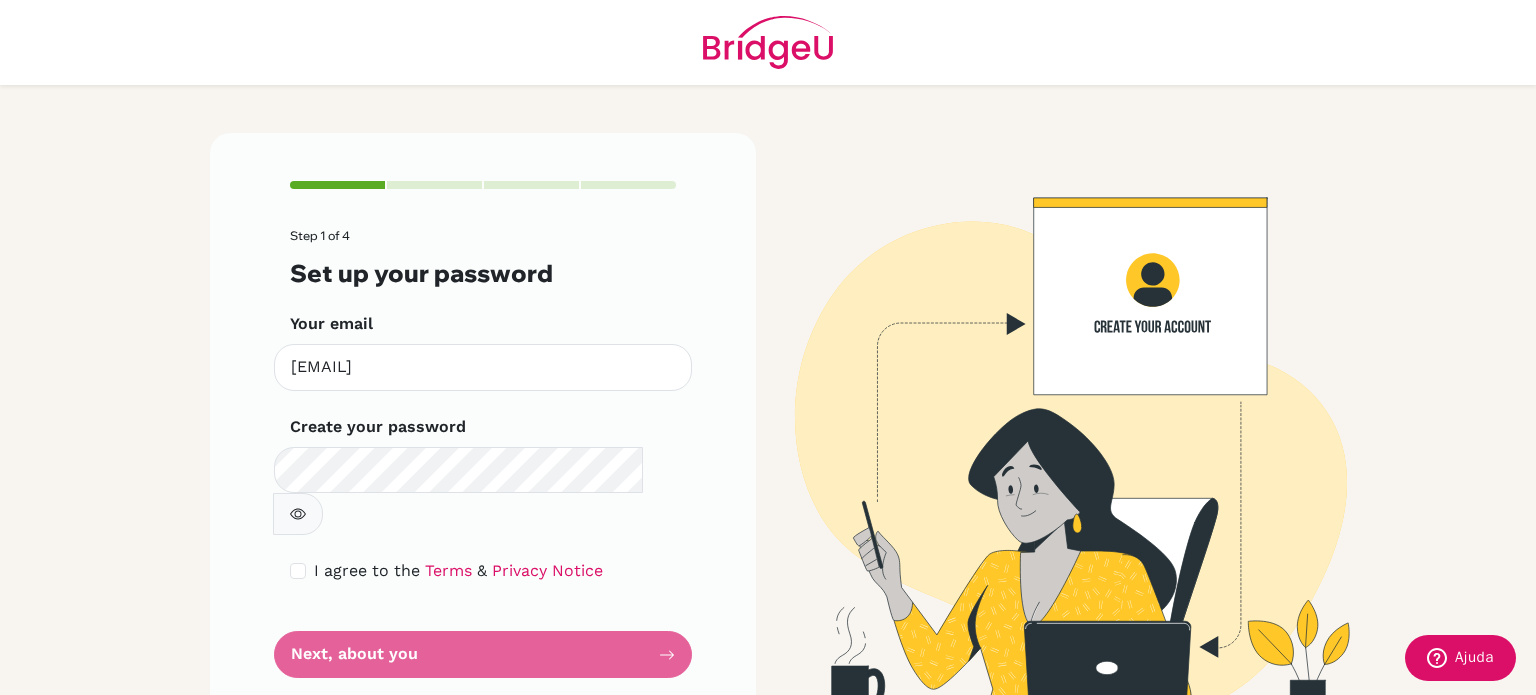 click on "Step 1 of 4
Set up your password
Your email
[EMAIL]
Invalid email
Create your password
Make sure it's at least 6 characters
I agree to the
Terms
&
Privacy Notice
Next, about you" at bounding box center [483, 453] 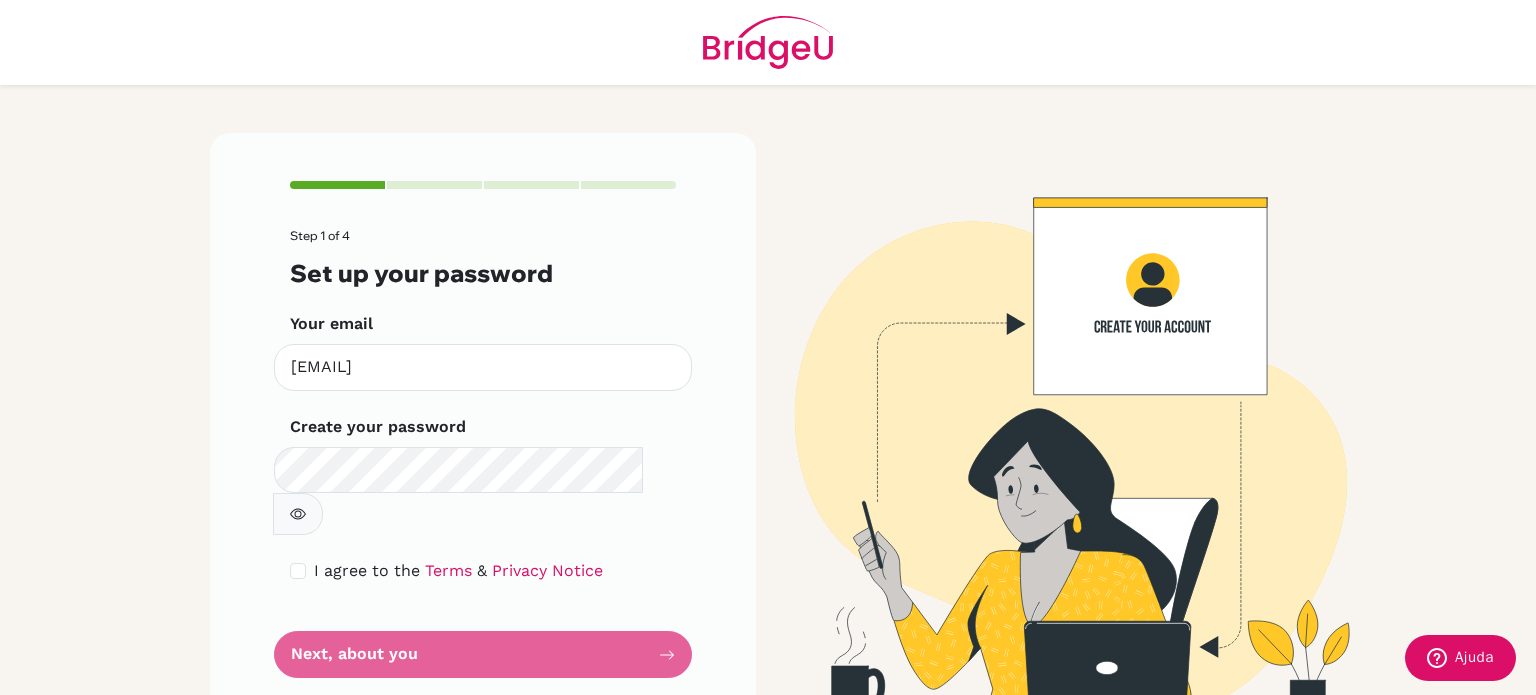 click on "Step 1 of 4
Set up your password
Your email
[EMAIL]
Invalid email
Create your password
Make sure it's at least 6 characters
I agree to the
Terms
&
Privacy Notice
Next, about you" at bounding box center (483, 453) 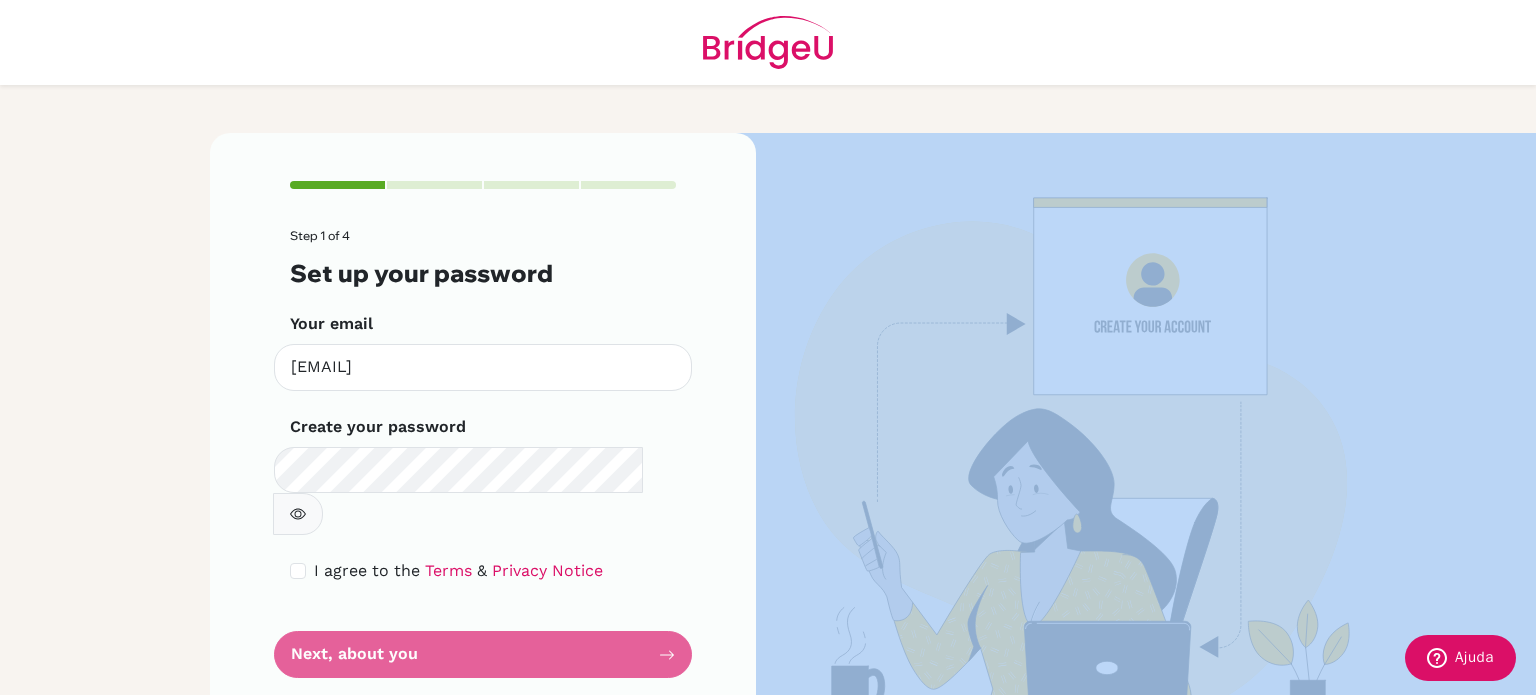 click on "Step 1 of 4
Set up your password
Your email
[EMAIL]
Invalid email
Create your password
Make sure it's at least 6 characters
I agree to the
Terms
&
Privacy Notice
Next, about you" at bounding box center (483, 453) 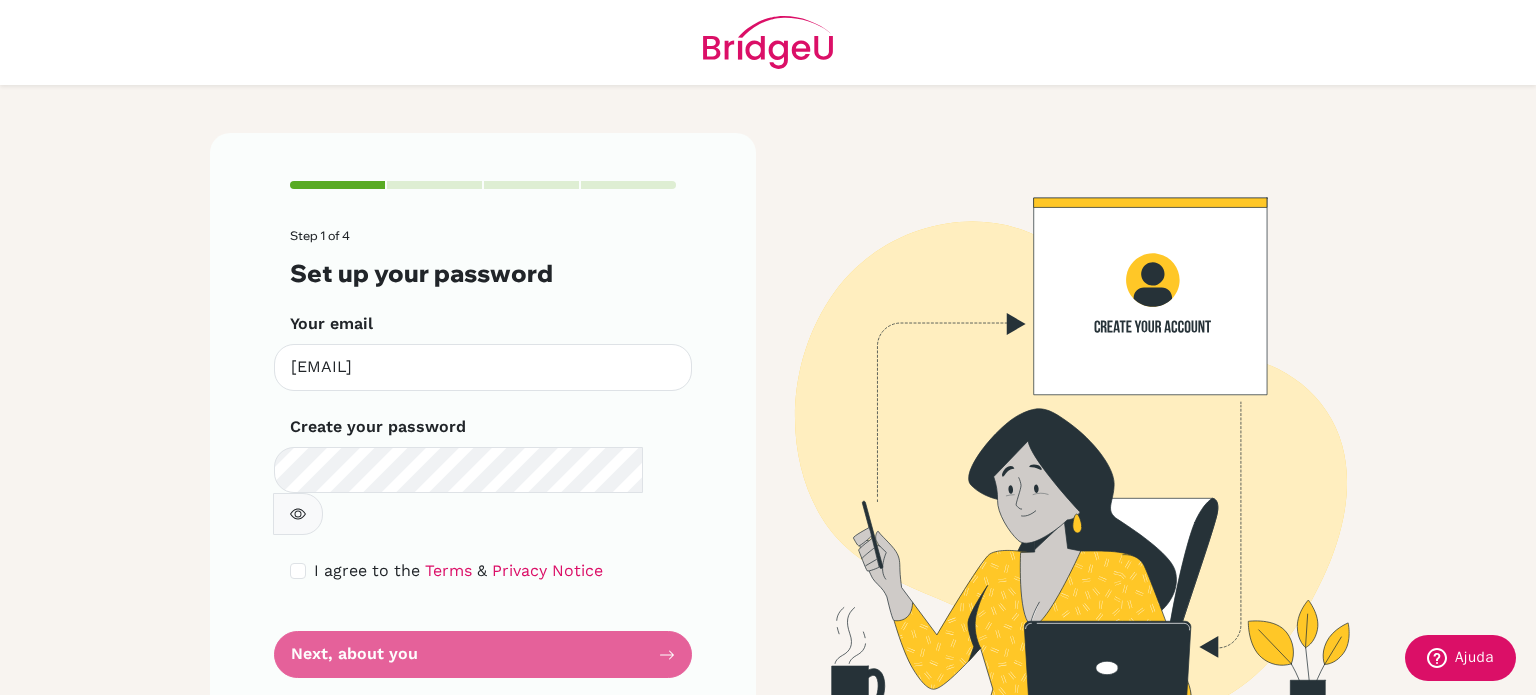 click on "Create your password
Make sure it's at least 6 characters" at bounding box center [483, 475] 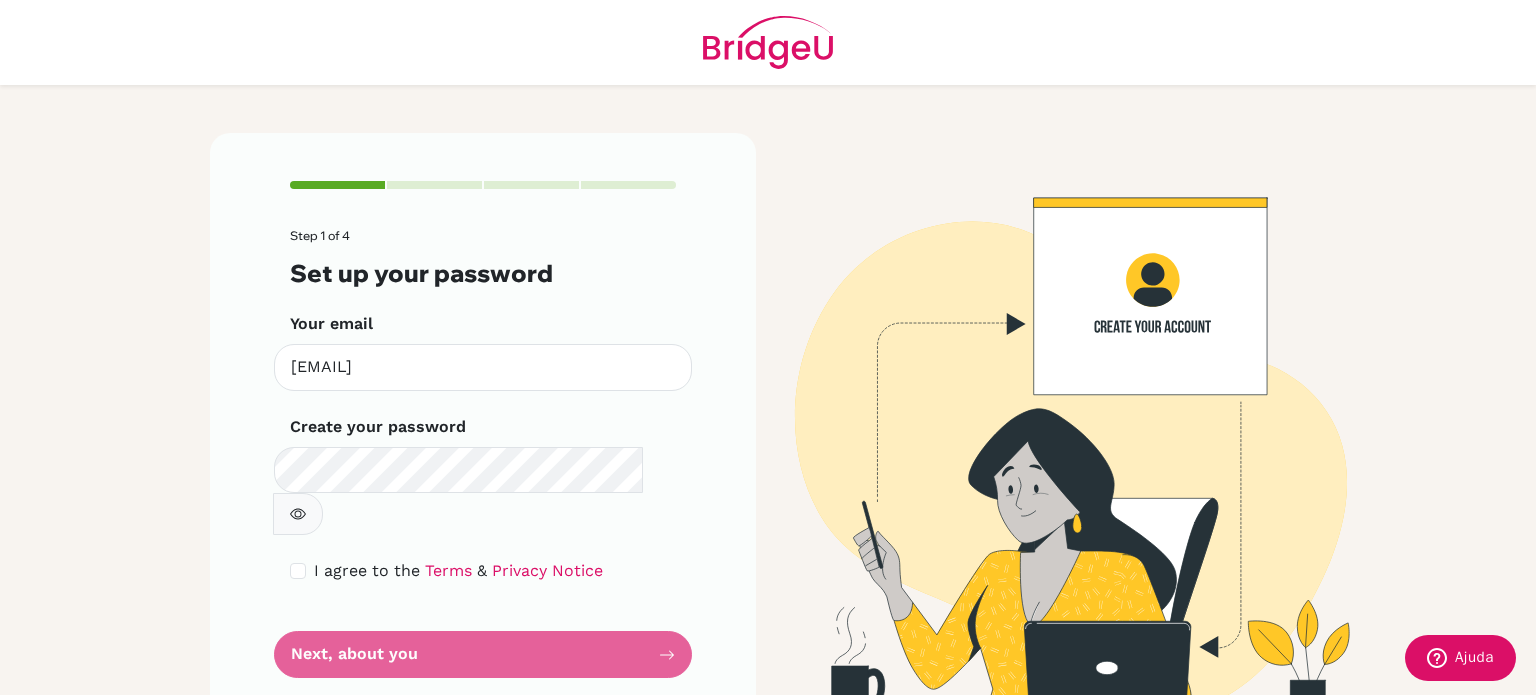 click on "Step 1 of 4
Set up your password
Your email
[EMAIL]
Invalid email
Create your password
Make sure it's at least 6 characters
I agree to the
Terms
&
Privacy Notice
Next, about you" at bounding box center (483, 453) 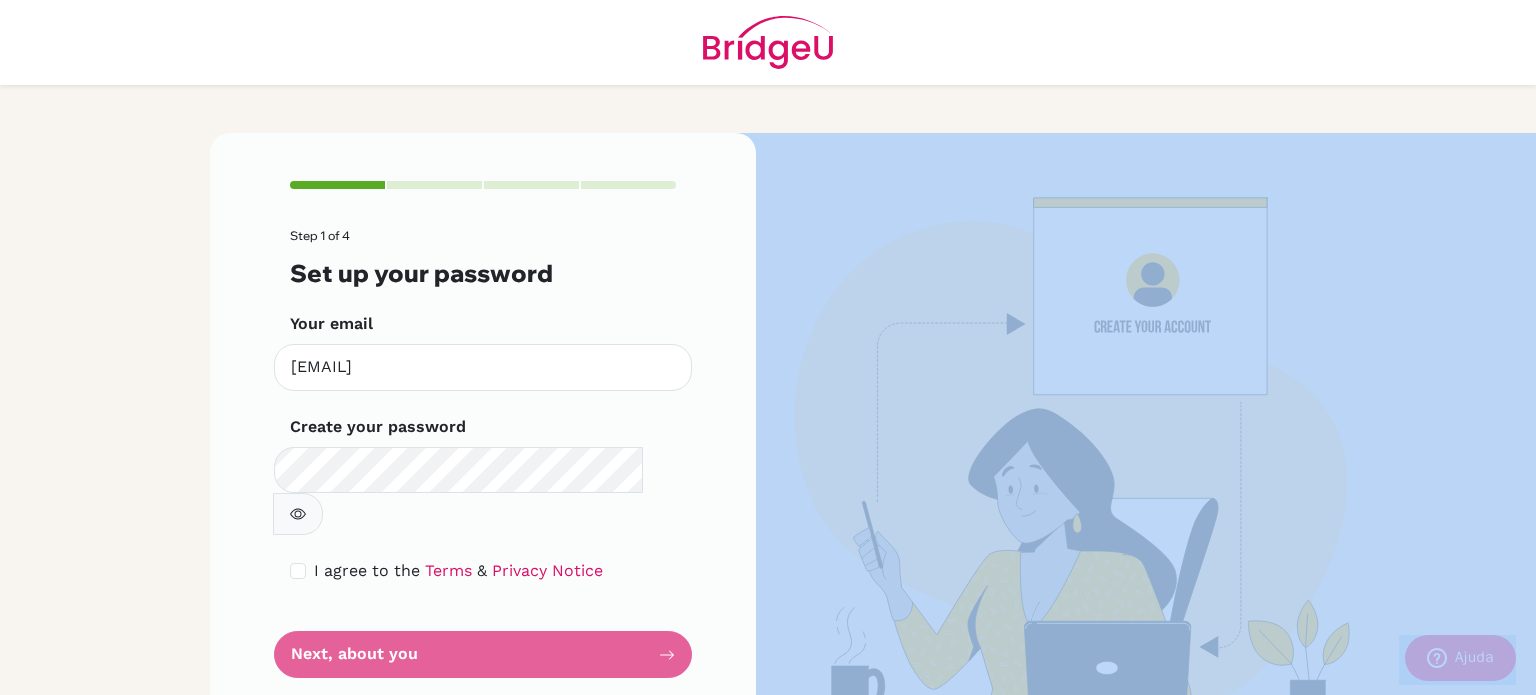 click on "Step 1 of 4
Set up your password
Your email
[EMAIL]
Invalid email
Create your password
Make sure it's at least 6 characters
I agree to the
Terms
&
Privacy Notice
Next, about you" at bounding box center (483, 453) 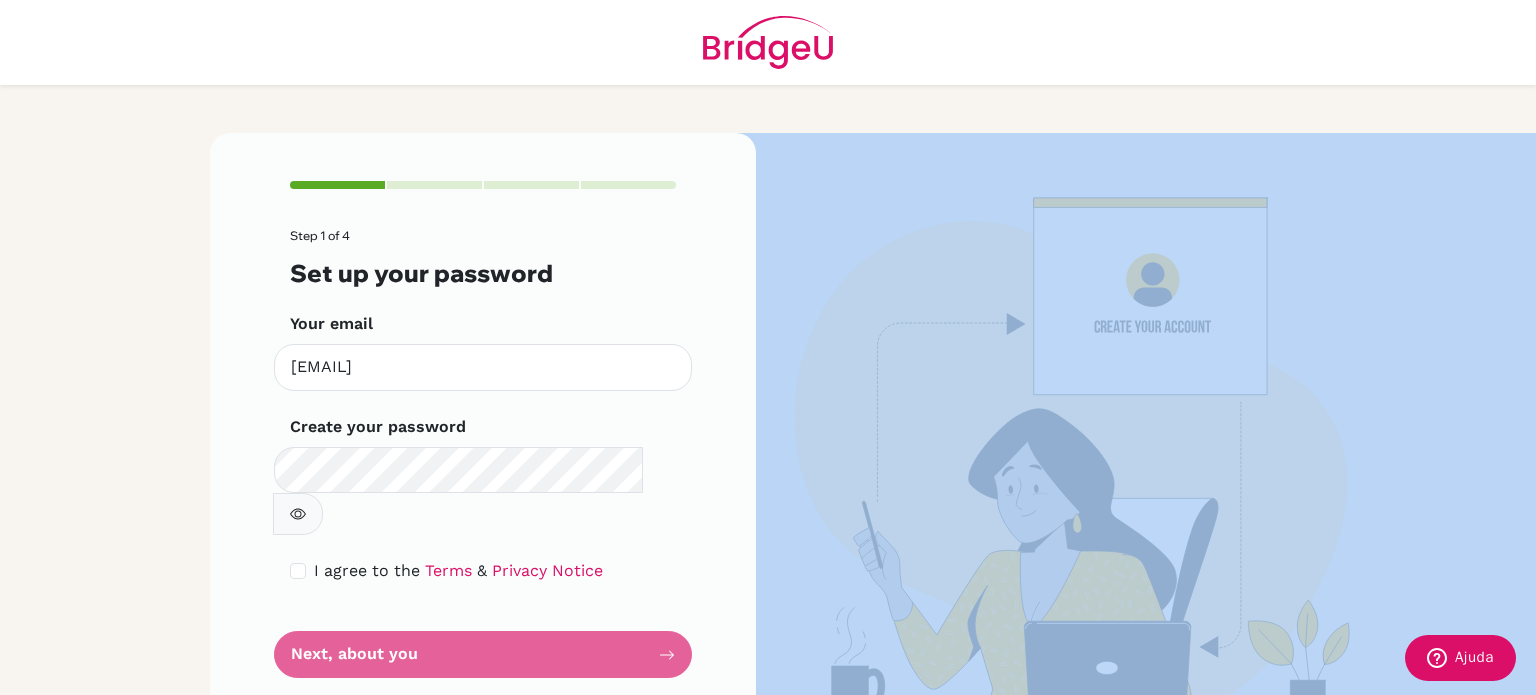 click on "Step 1 of 4
Set up your password
Your email
[EMAIL]
Invalid email
Create your password
Make sure it's at least 6 characters
I agree to the
Terms
&
Privacy Notice
Next, about you" at bounding box center [483, 453] 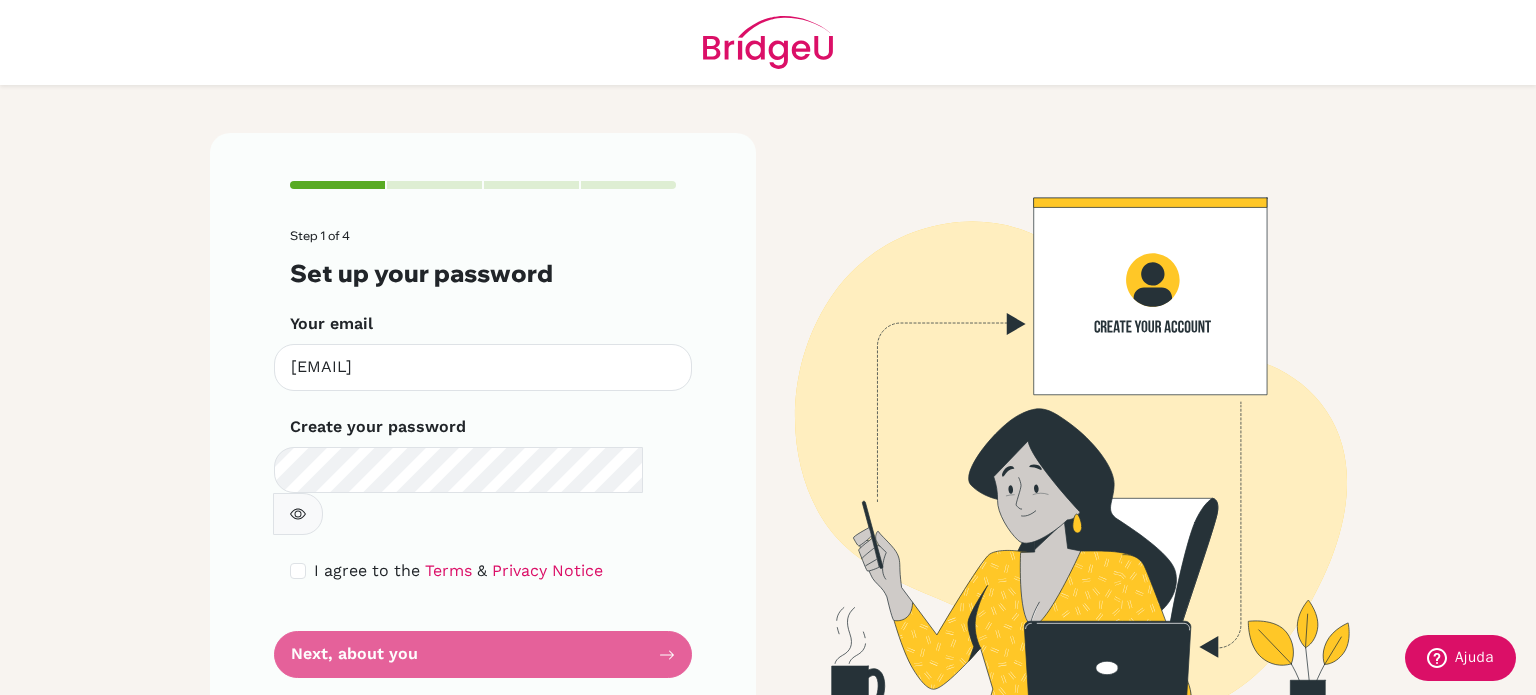 click on "I agree to the
Terms
&
Privacy Notice" at bounding box center (483, 571) 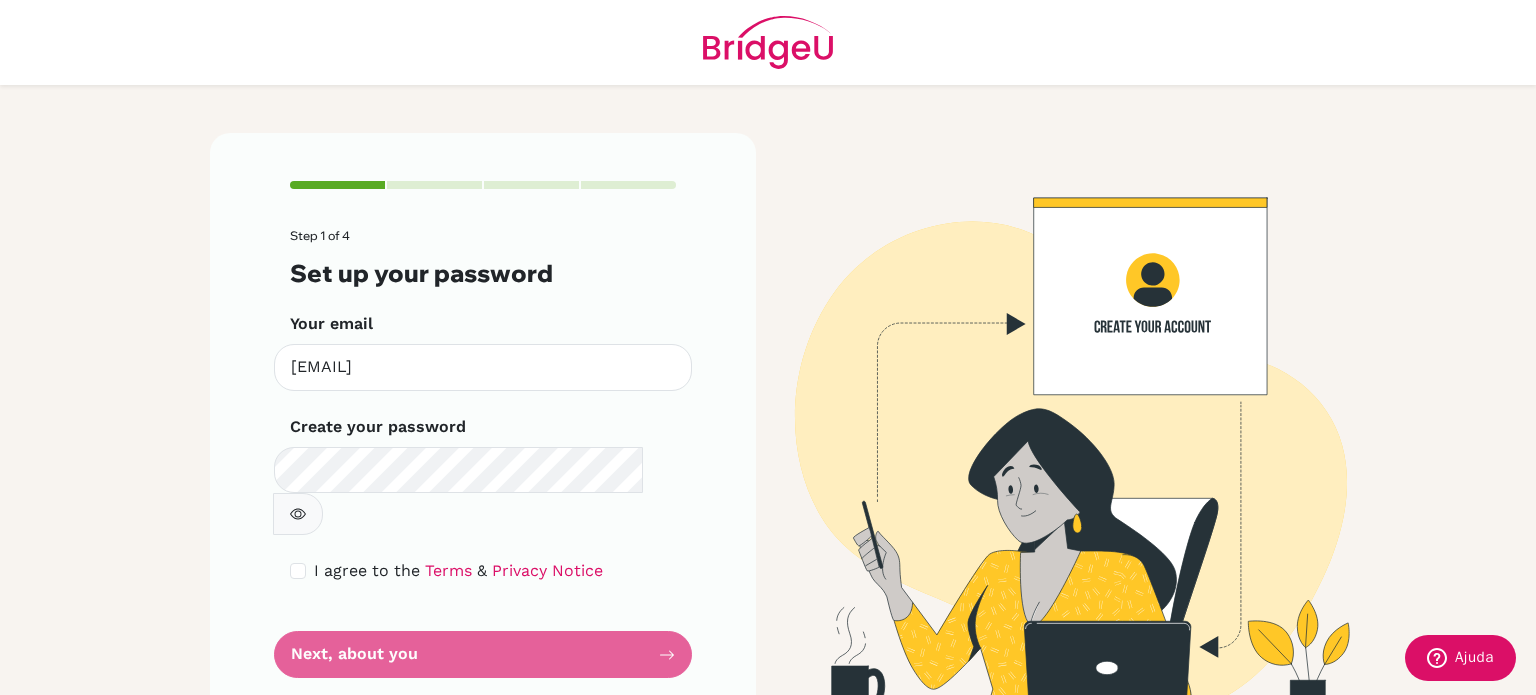 scroll, scrollTop: 4, scrollLeft: 0, axis: vertical 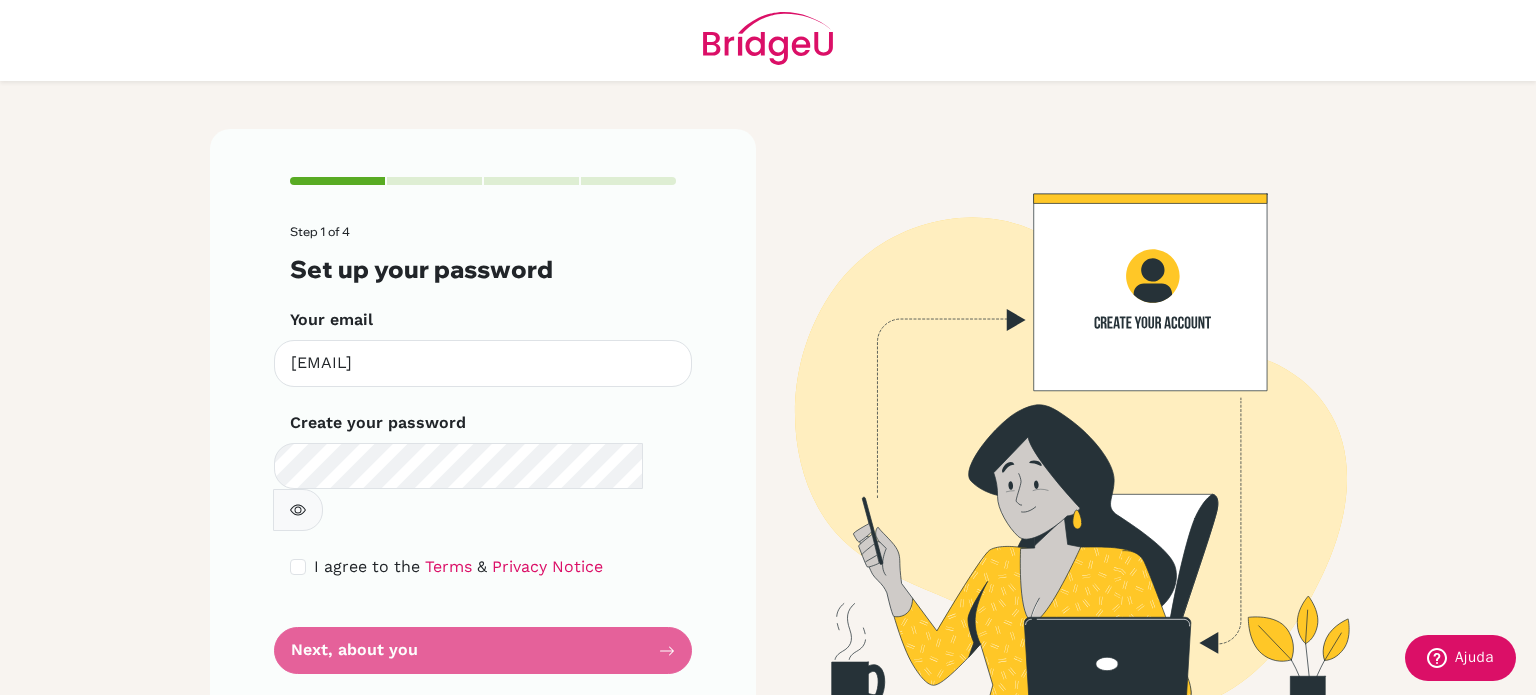click on "Step 1 of 4
Set up your password
Your email
[EMAIL]
Invalid email
Create your password
Make sure it's at least 6 characters
I agree to the
Terms
&
Privacy Notice
Next, about you" at bounding box center [483, 449] 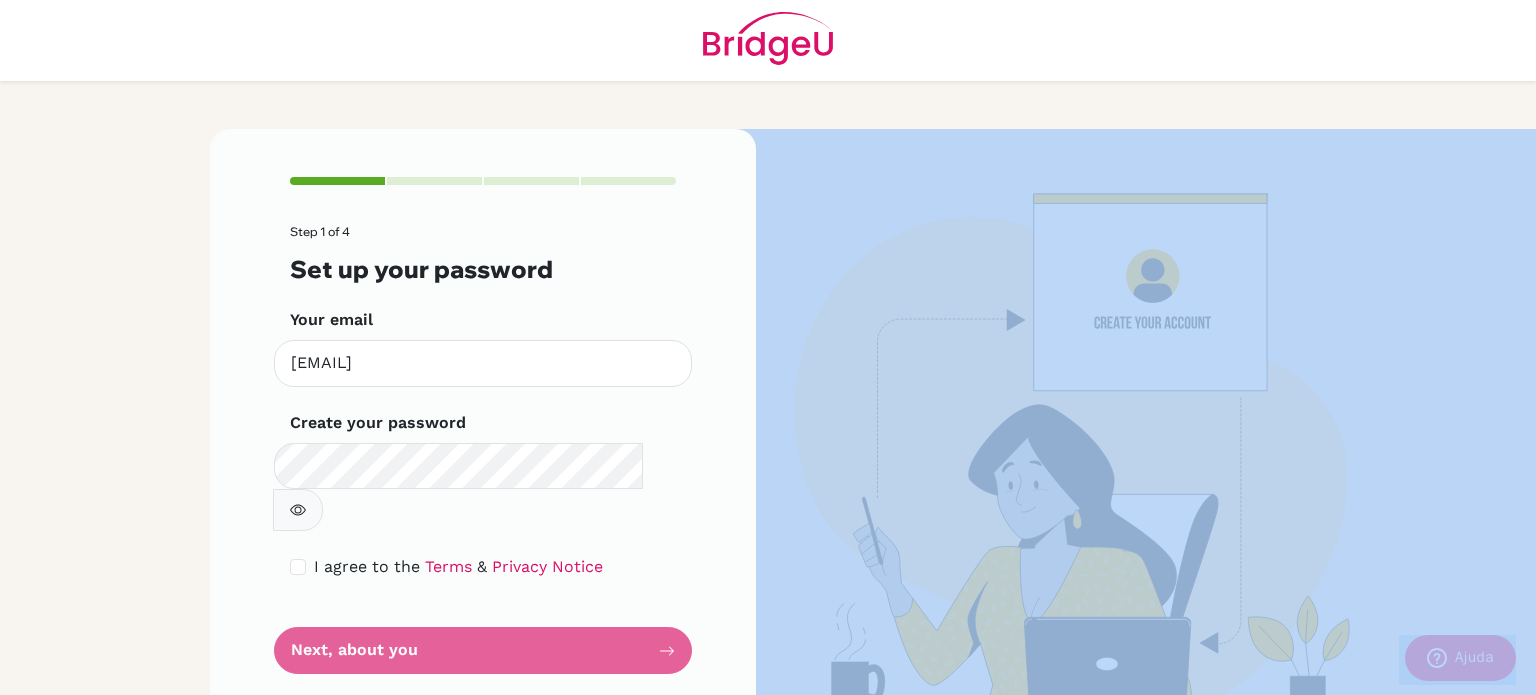 click on "Step 1 of 4
Set up your password
Your email
[EMAIL]
Invalid email
Create your password
Make sure it's at least 6 characters
I agree to the
Terms
&
Privacy Notice
Next, about you" at bounding box center (483, 449) 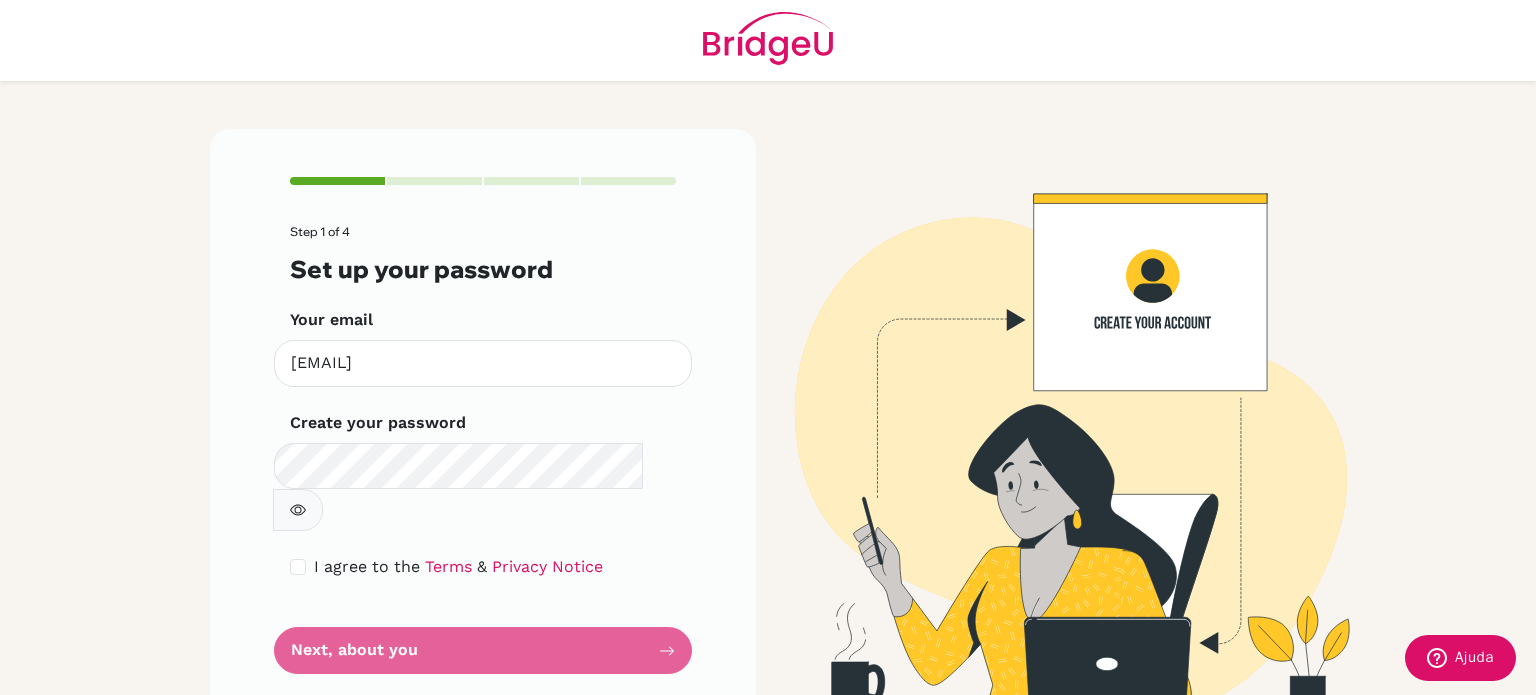 drag, startPoint x: 280, startPoint y: 525, endPoint x: 292, endPoint y: 528, distance: 12.369317 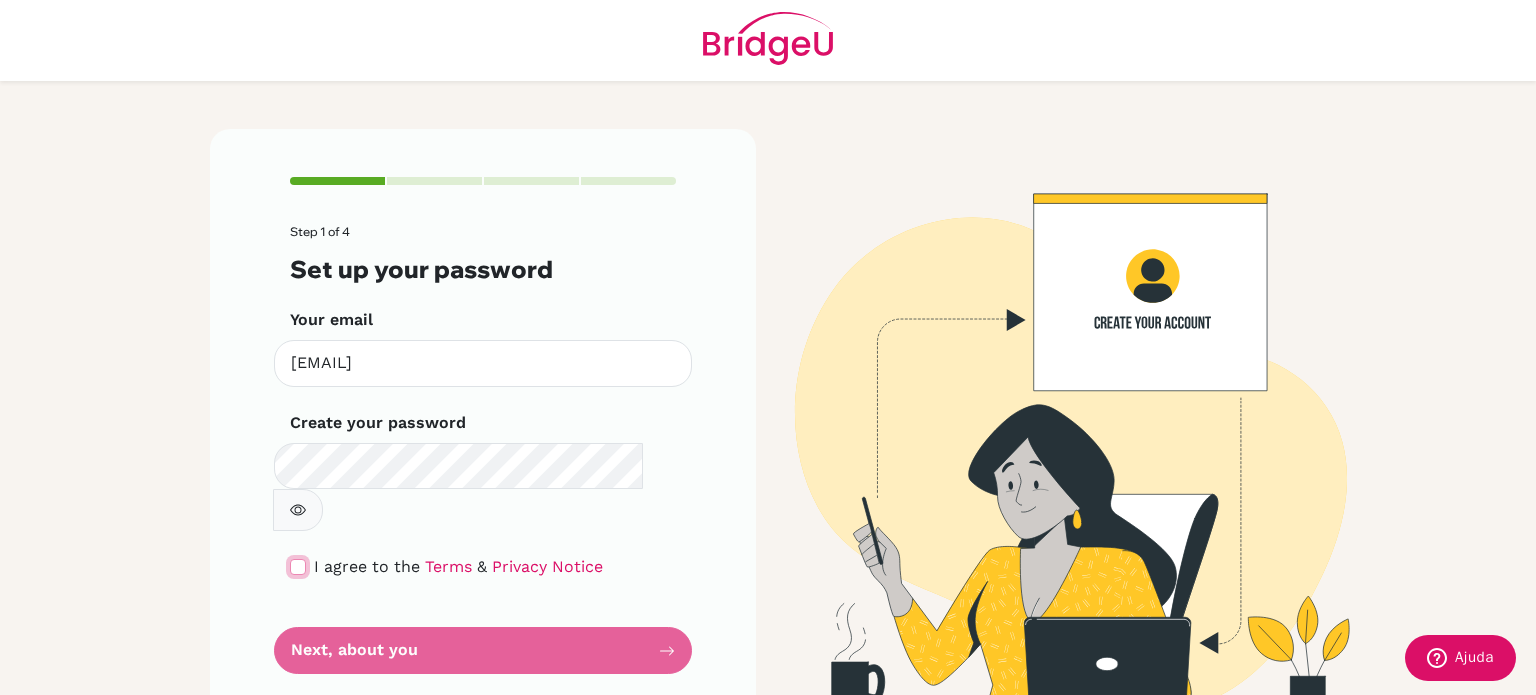 click at bounding box center (298, 567) 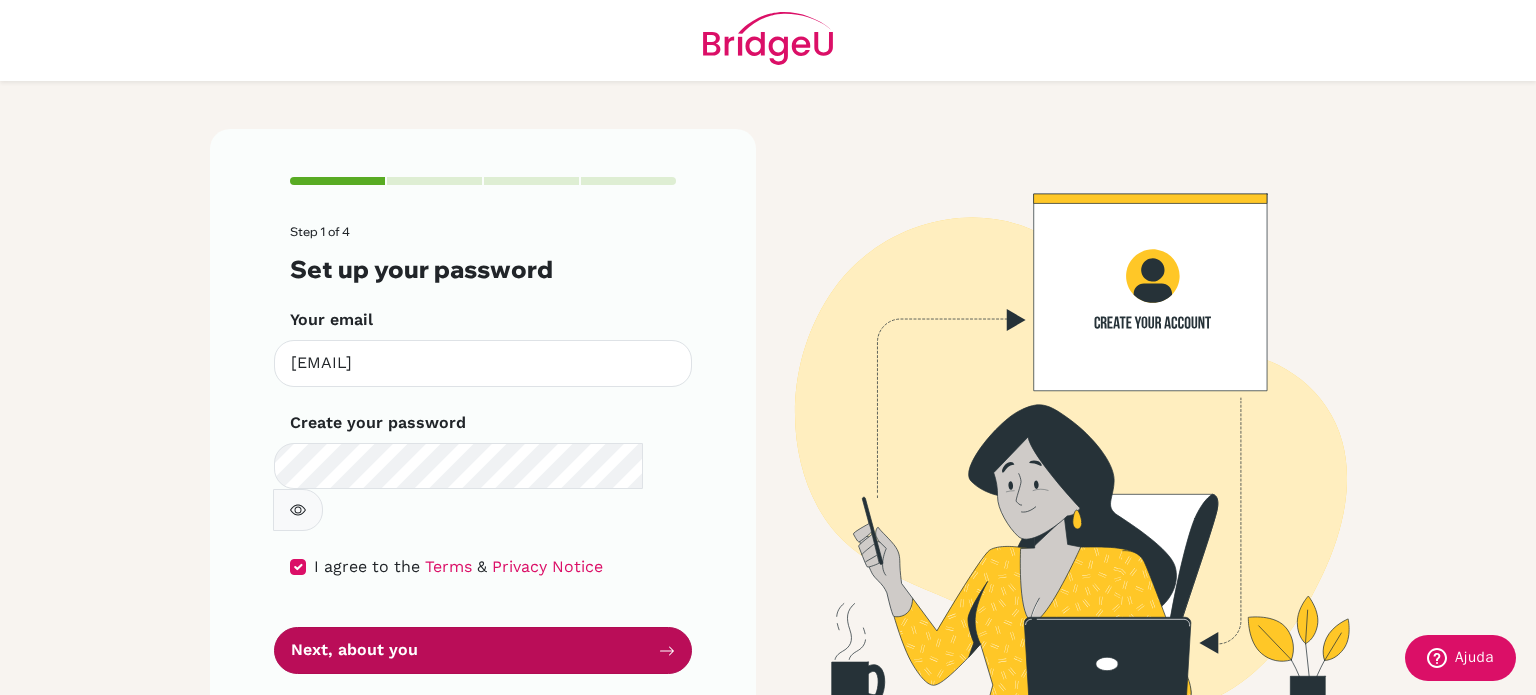 click on "Next, about you" at bounding box center [483, 650] 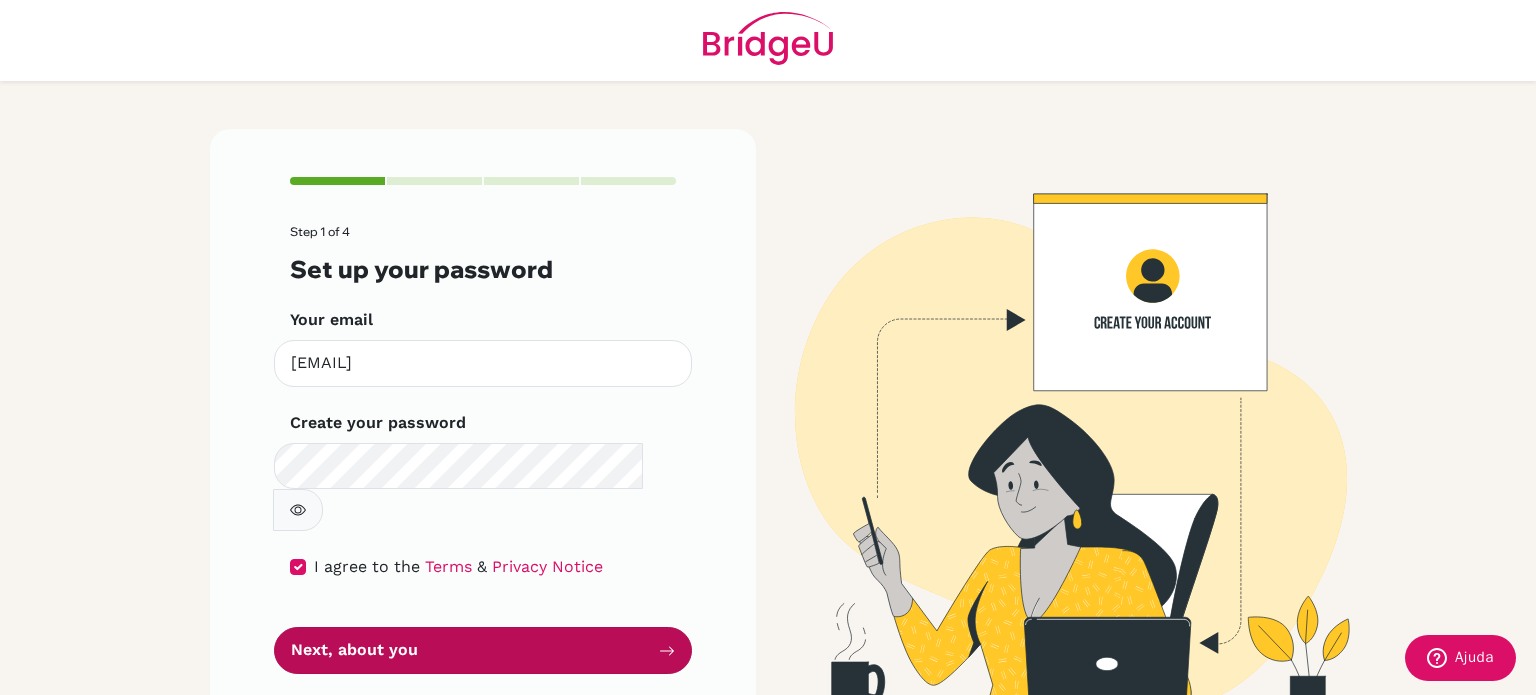 click on "Next, about you" at bounding box center [483, 650] 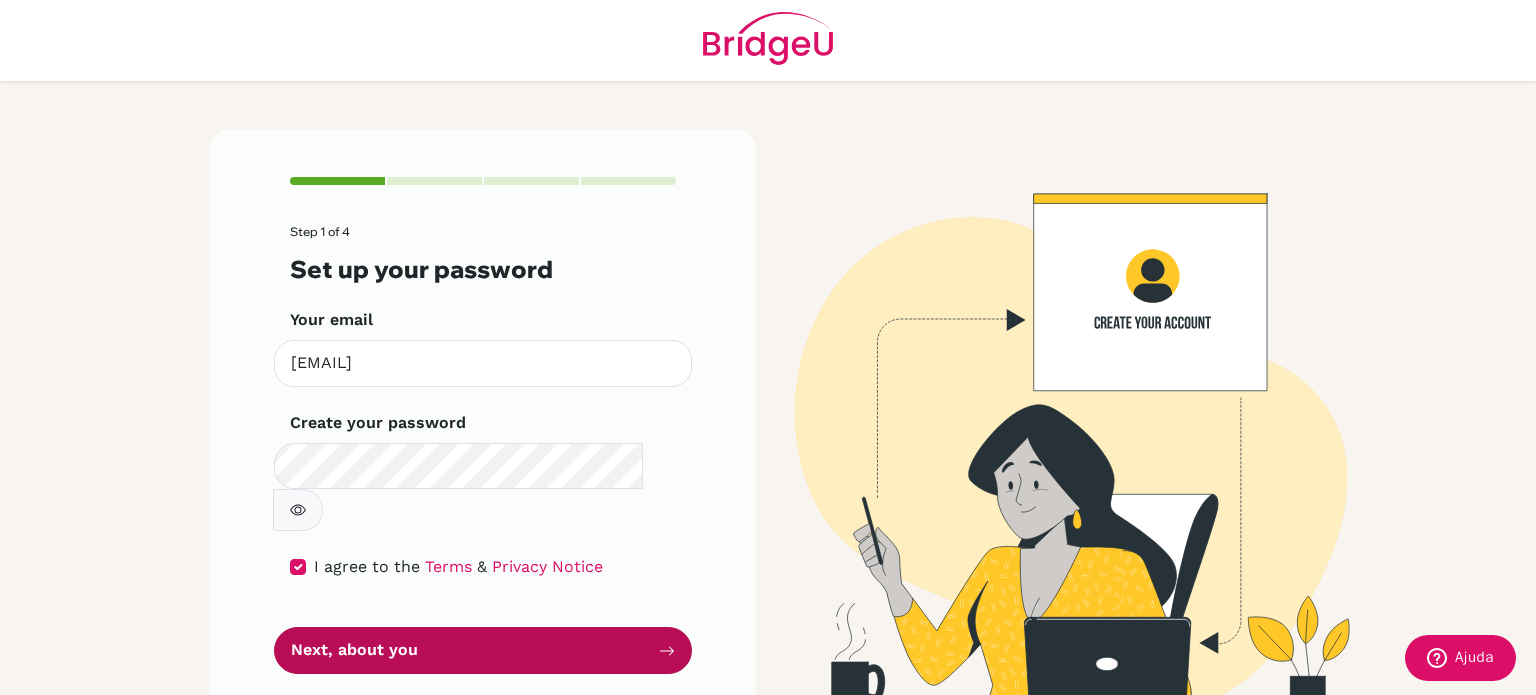 click on "Next, about you" at bounding box center (483, 650) 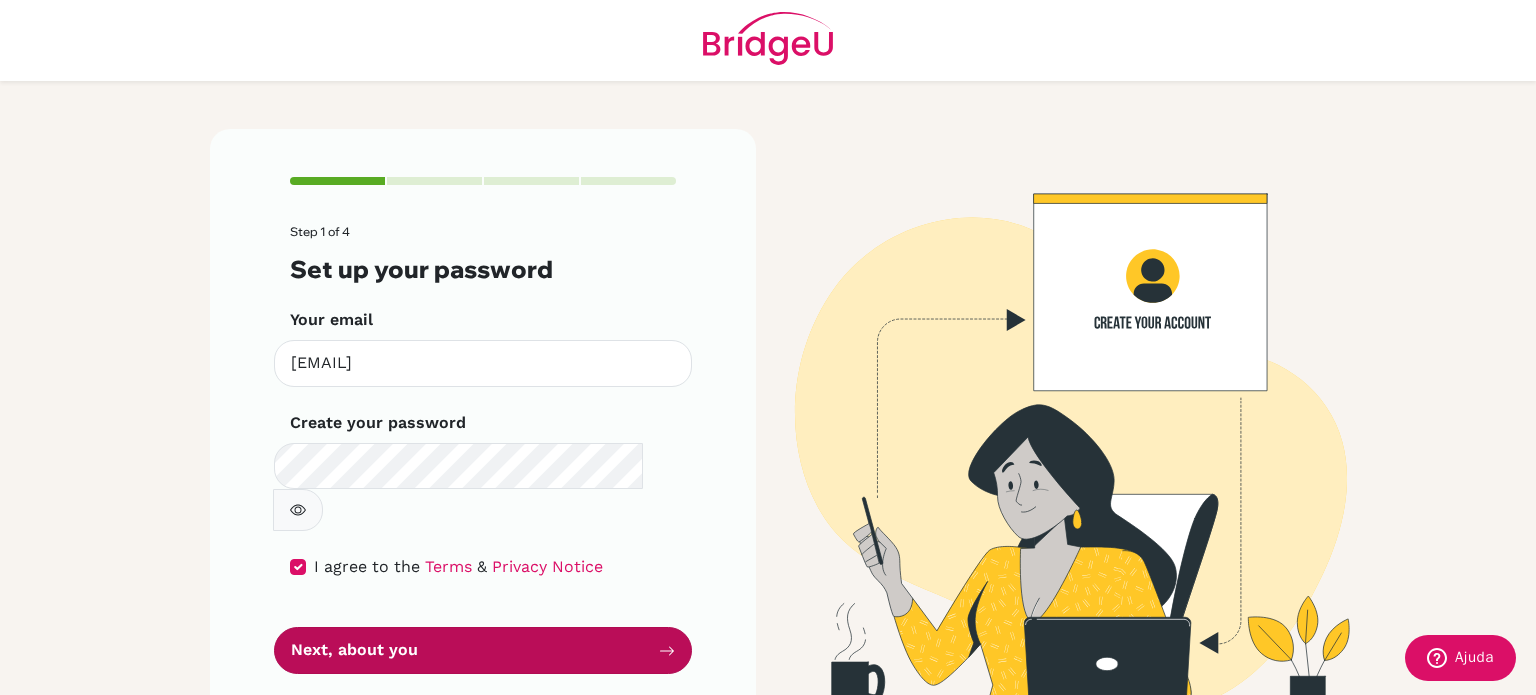 click on "Next, about you" at bounding box center [483, 650] 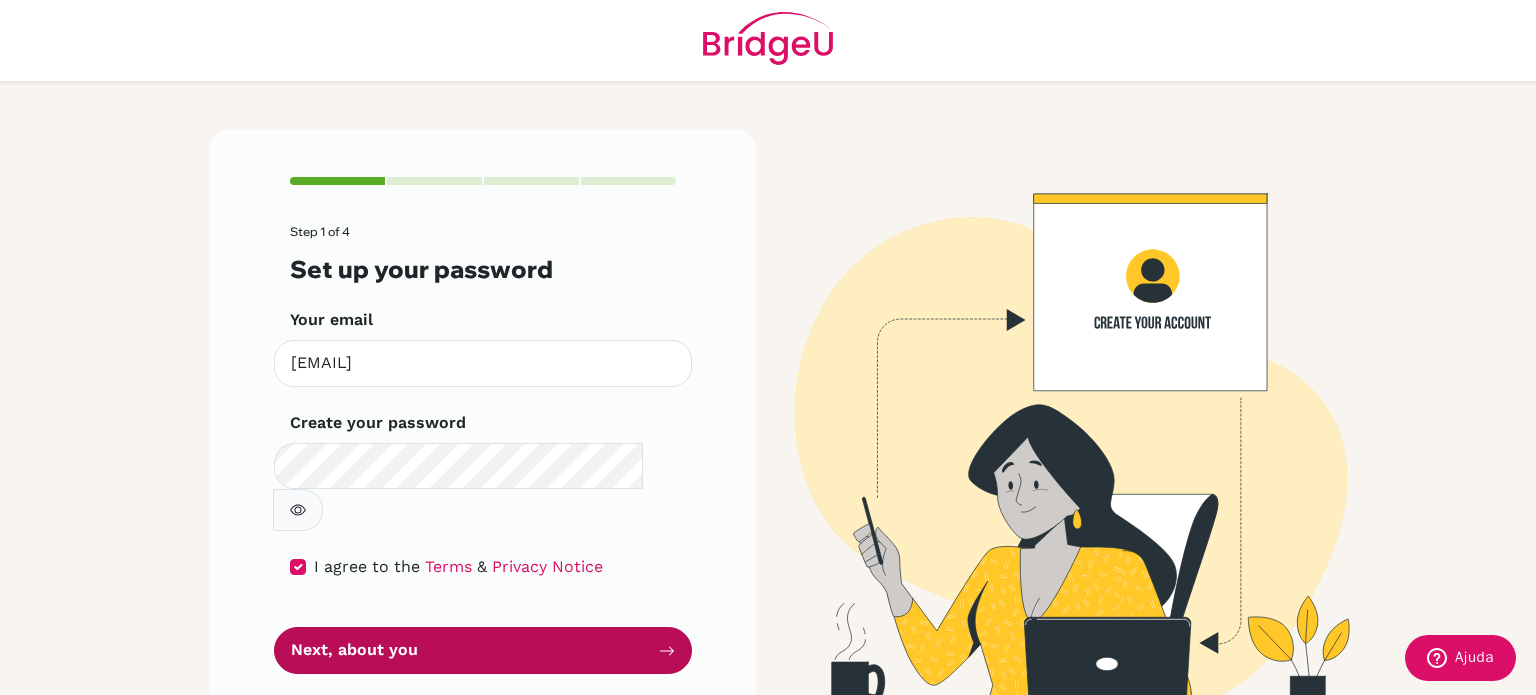 click on "Next, about you" at bounding box center (483, 650) 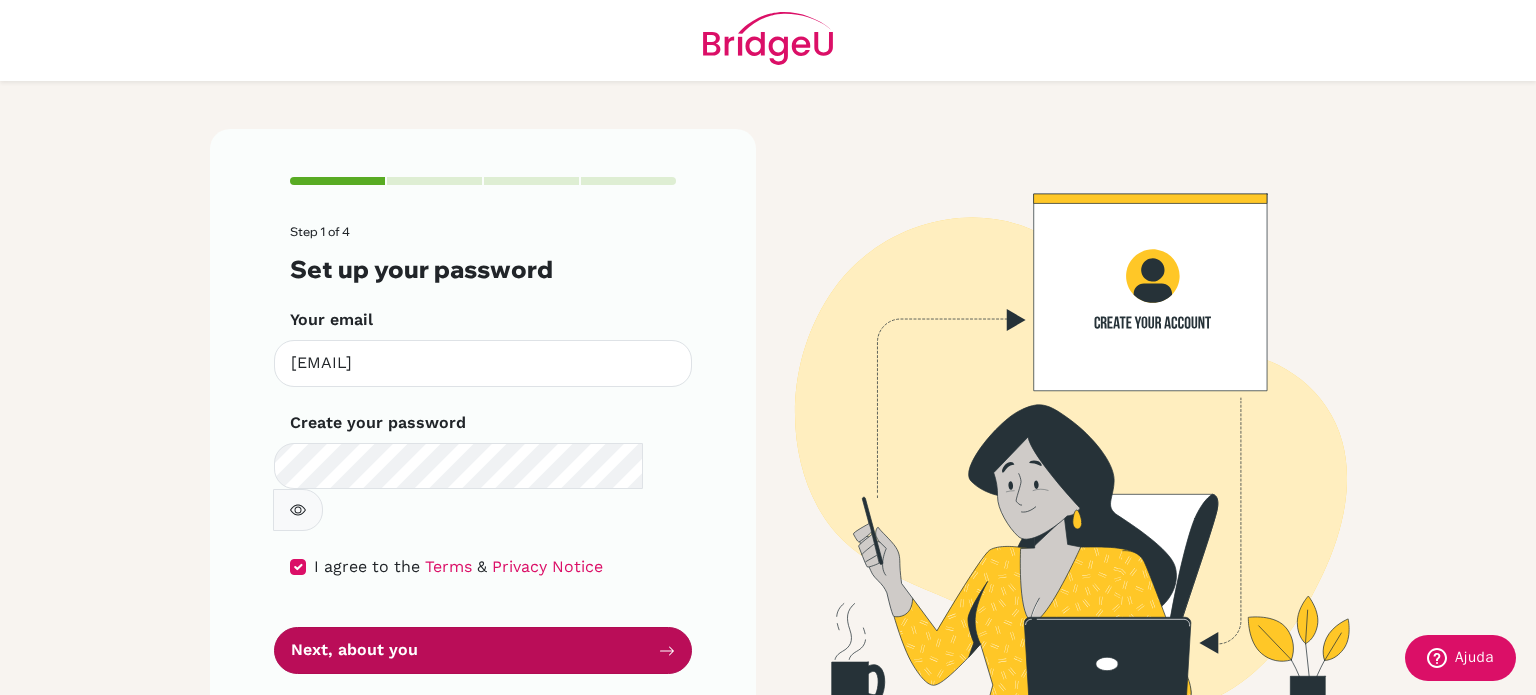 click on "Next, about you" at bounding box center (483, 650) 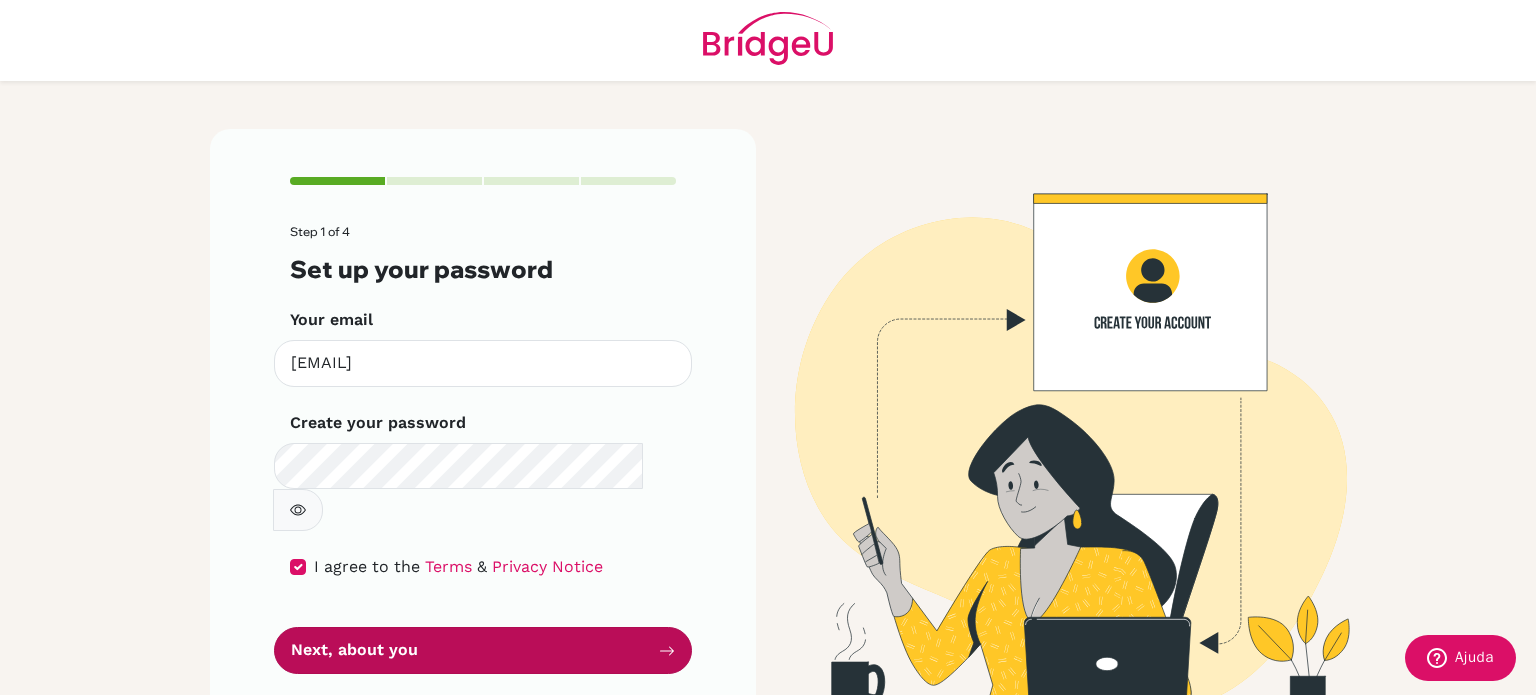 click on "Next, about you" at bounding box center (483, 650) 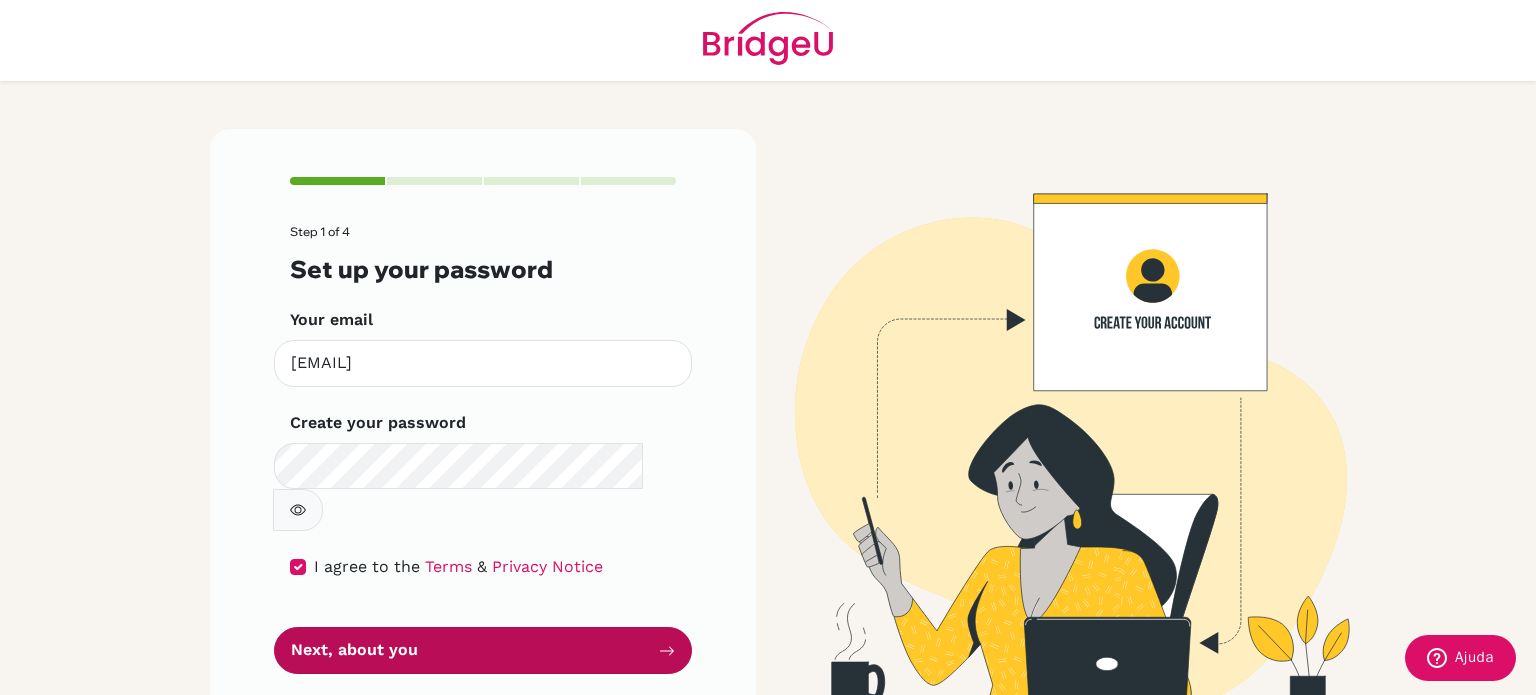 click on "Next, about you" at bounding box center [483, 650] 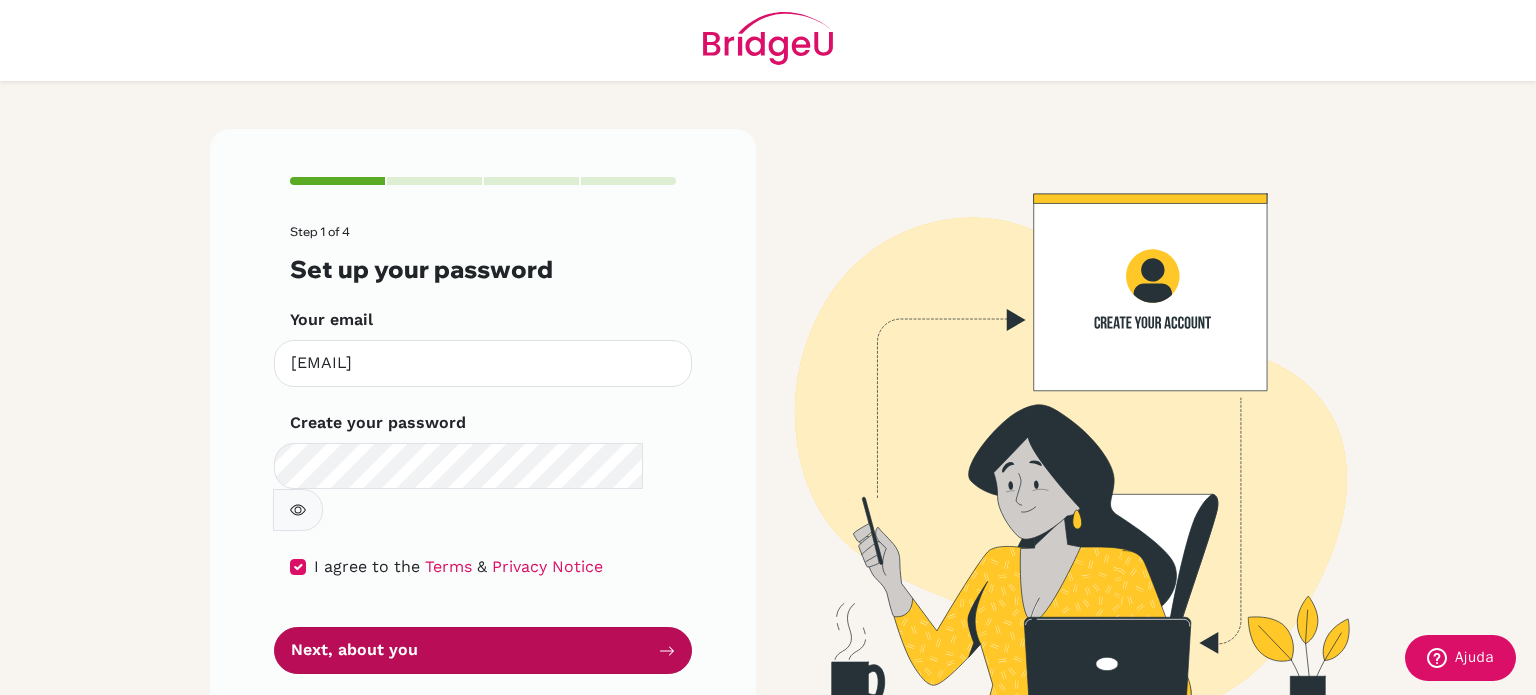 click on "Next, about you" at bounding box center [483, 650] 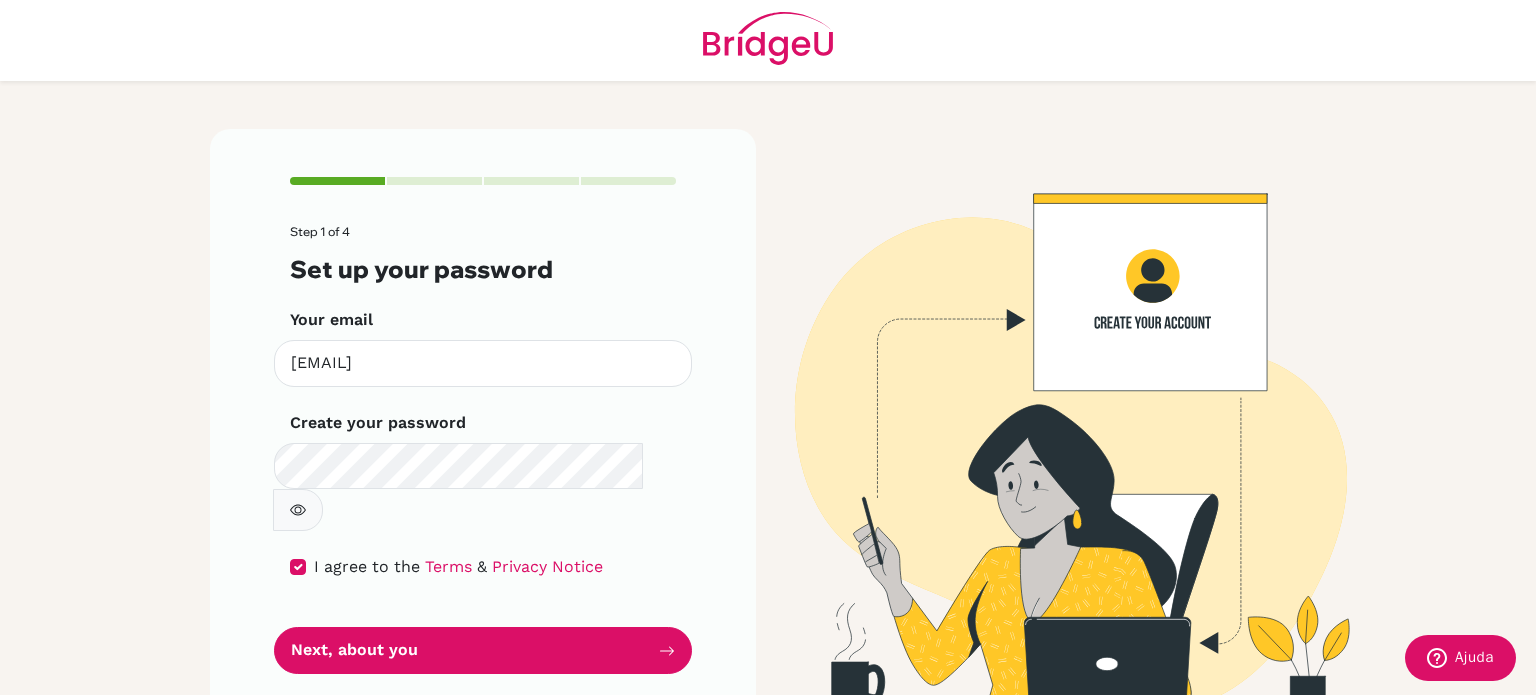 click 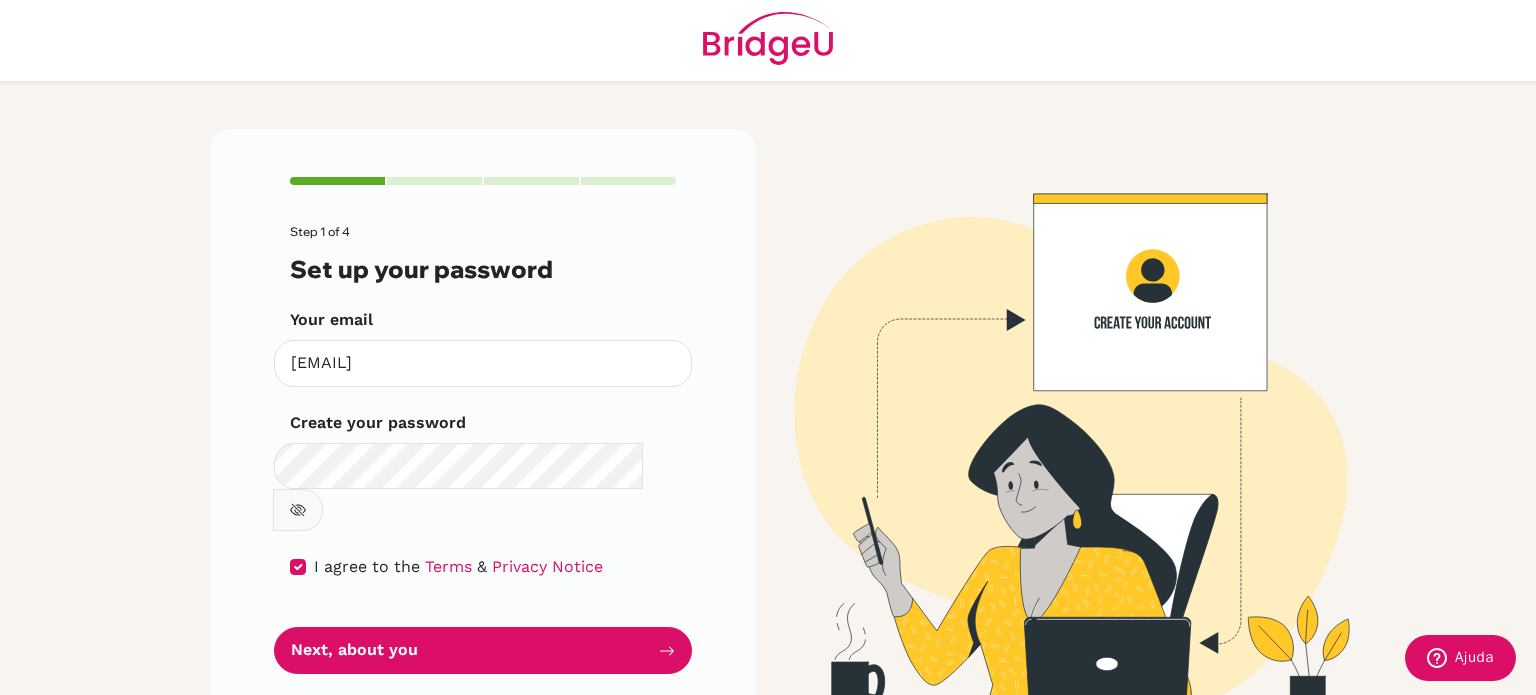 click 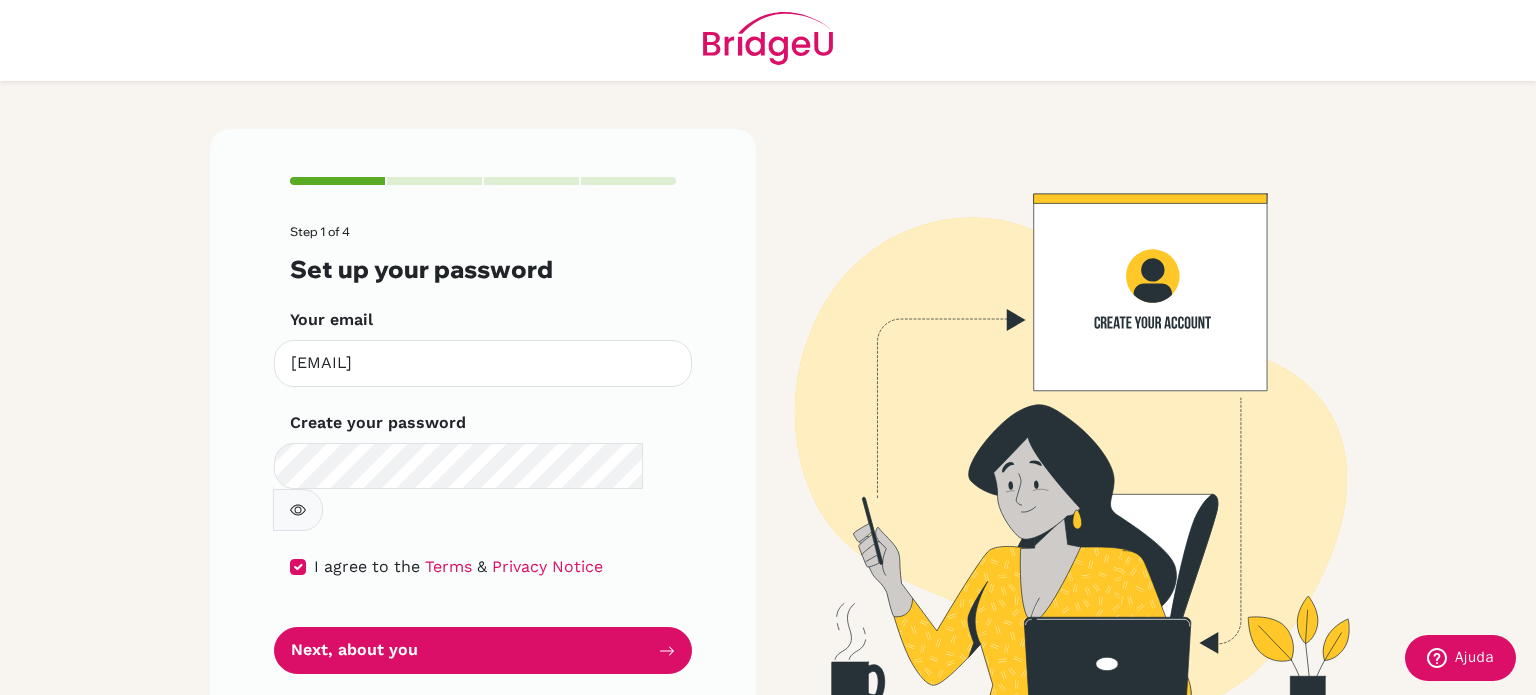 click 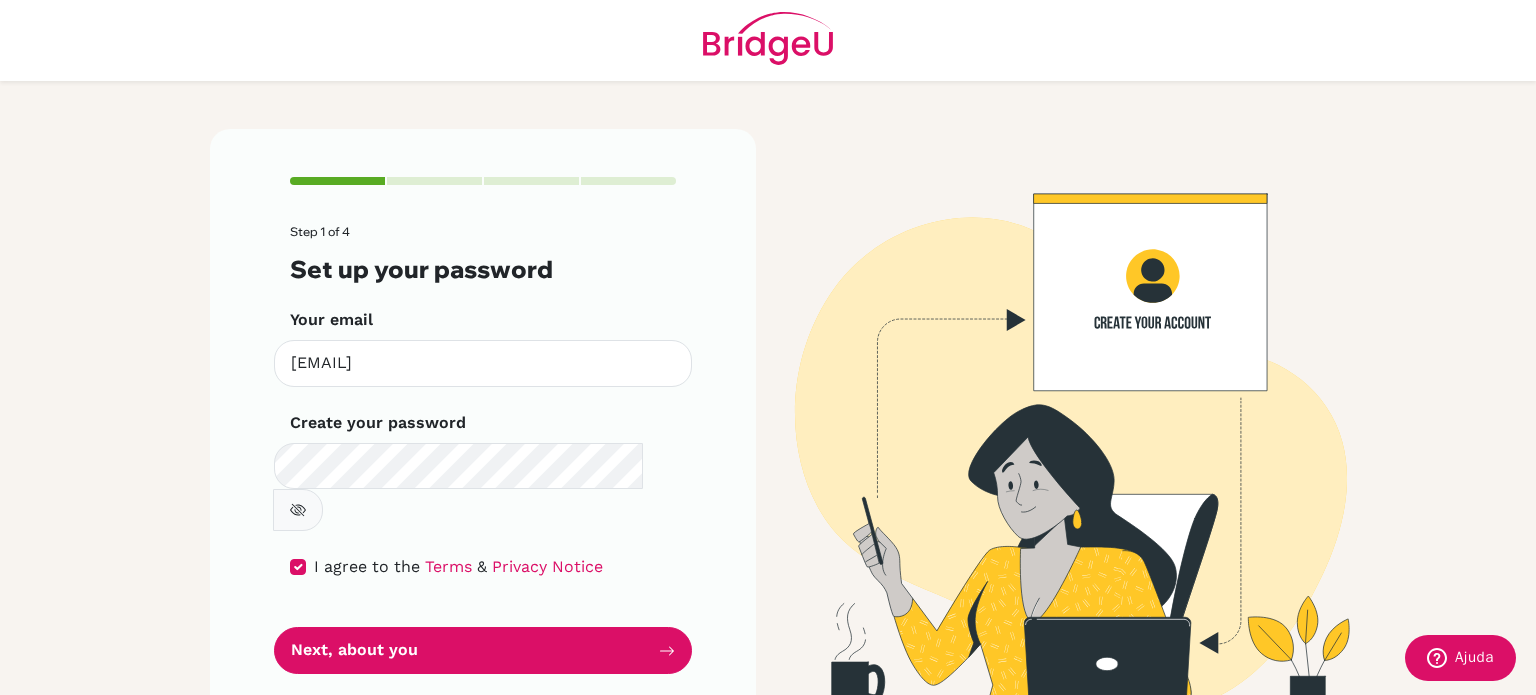 type 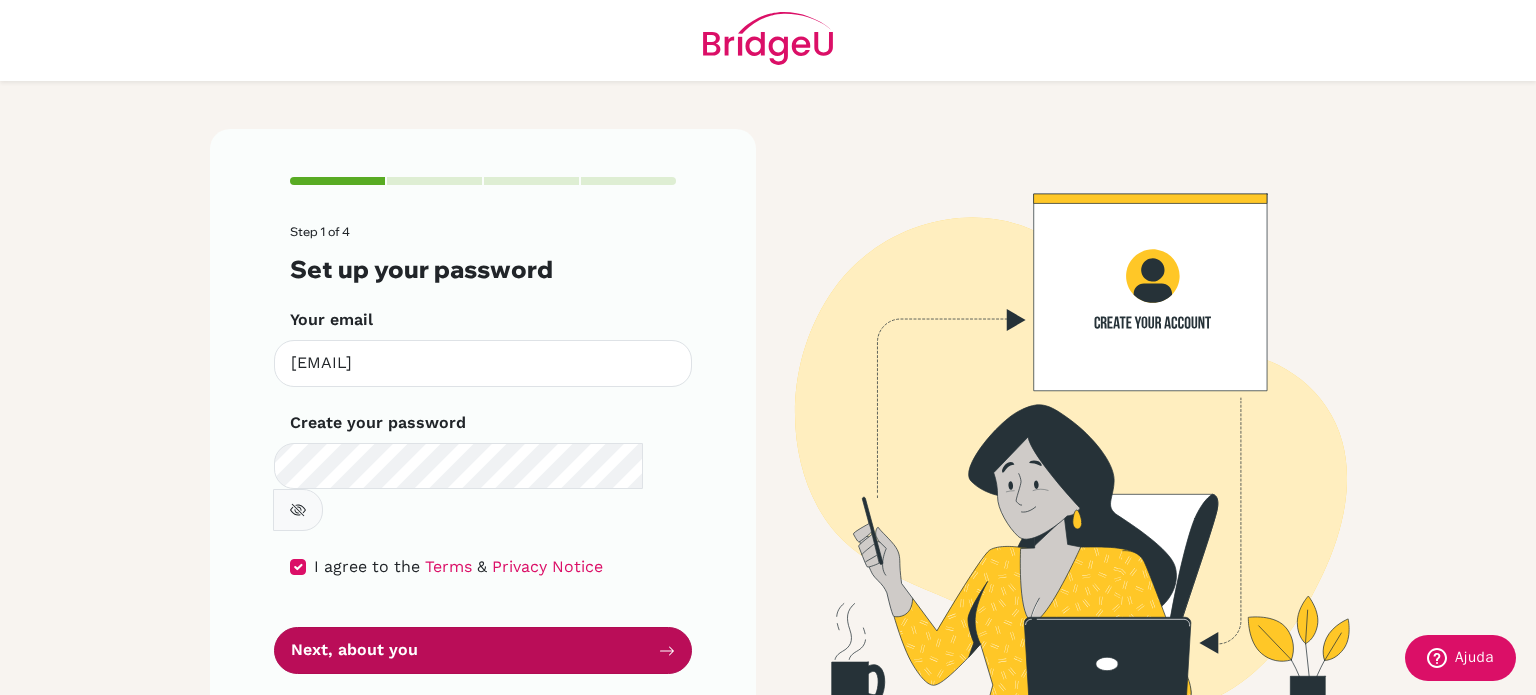 click on "Next, about you" at bounding box center (483, 650) 